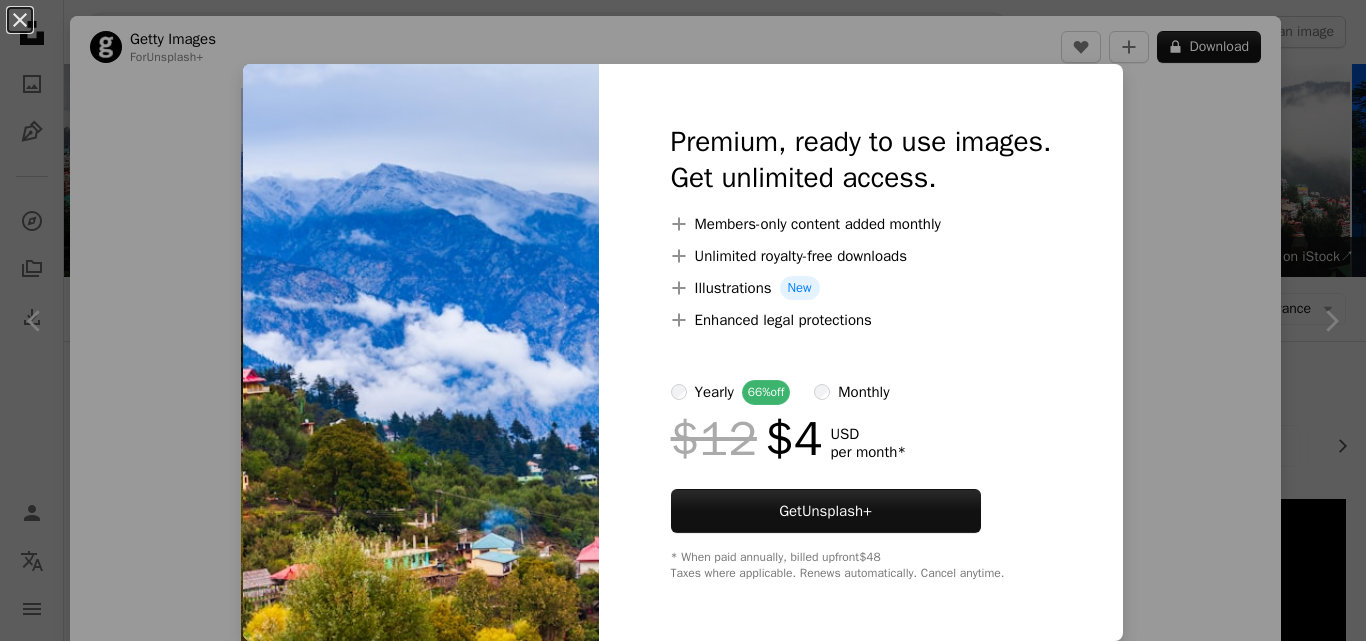scroll, scrollTop: 4400, scrollLeft: 0, axis: vertical 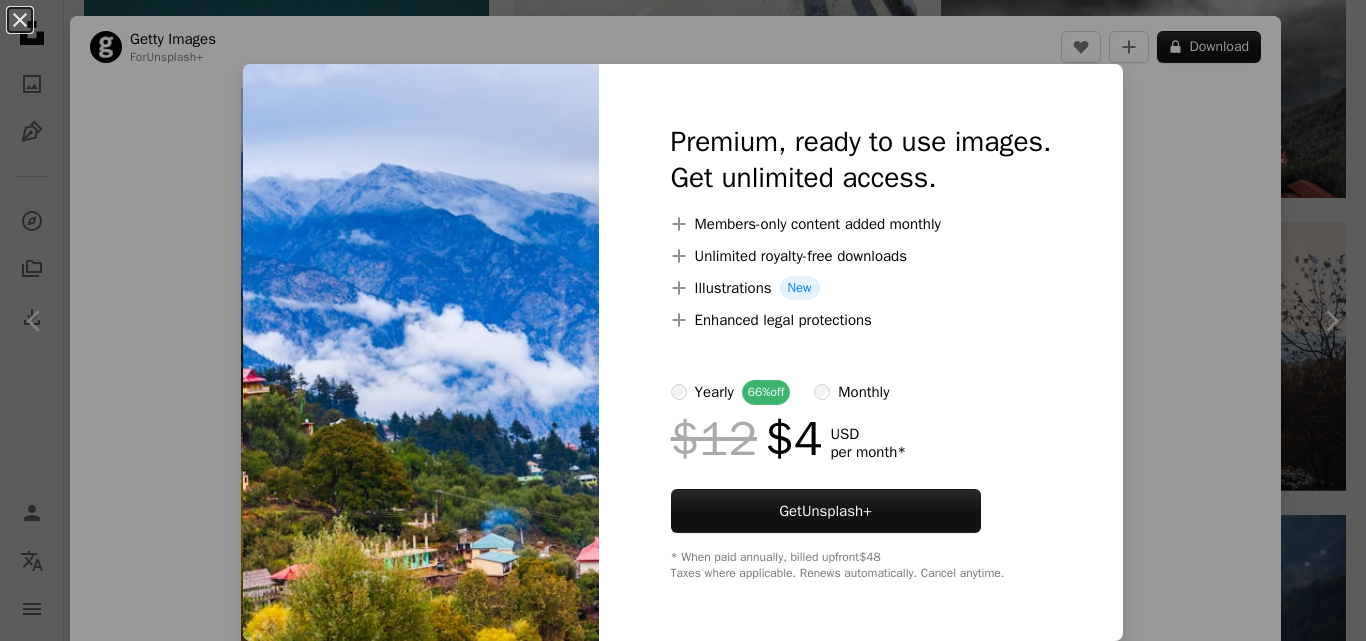 click on "An X shape Premium, ready to use images. Get unlimited access. A plus sign Members-only content added monthly A plus sign Unlimited royalty-free downloads A plus sign Illustrations  New A plus sign Enhanced legal protections yearly 66%  off monthly $12   $4 USD per month * Get  Unsplash+ * When paid annually, billed upfront  $48 Taxes where applicable. Renews automatically. Cancel anytime." at bounding box center [683, 320] 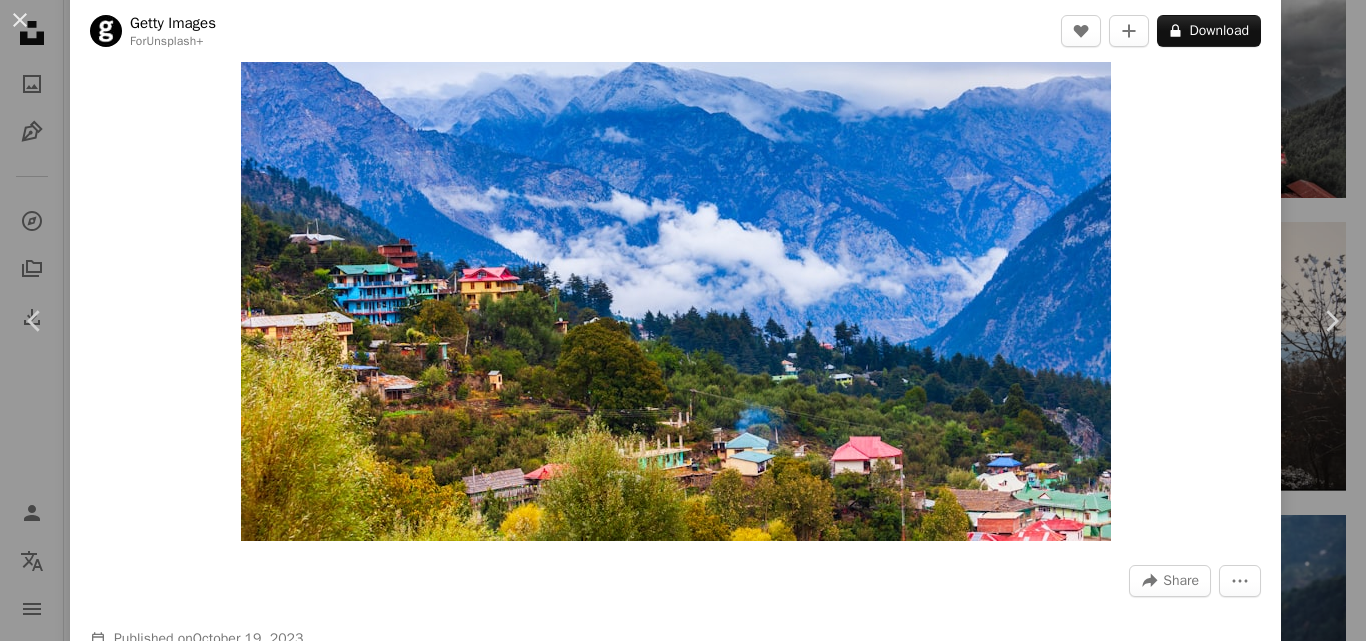 scroll, scrollTop: 200, scrollLeft: 0, axis: vertical 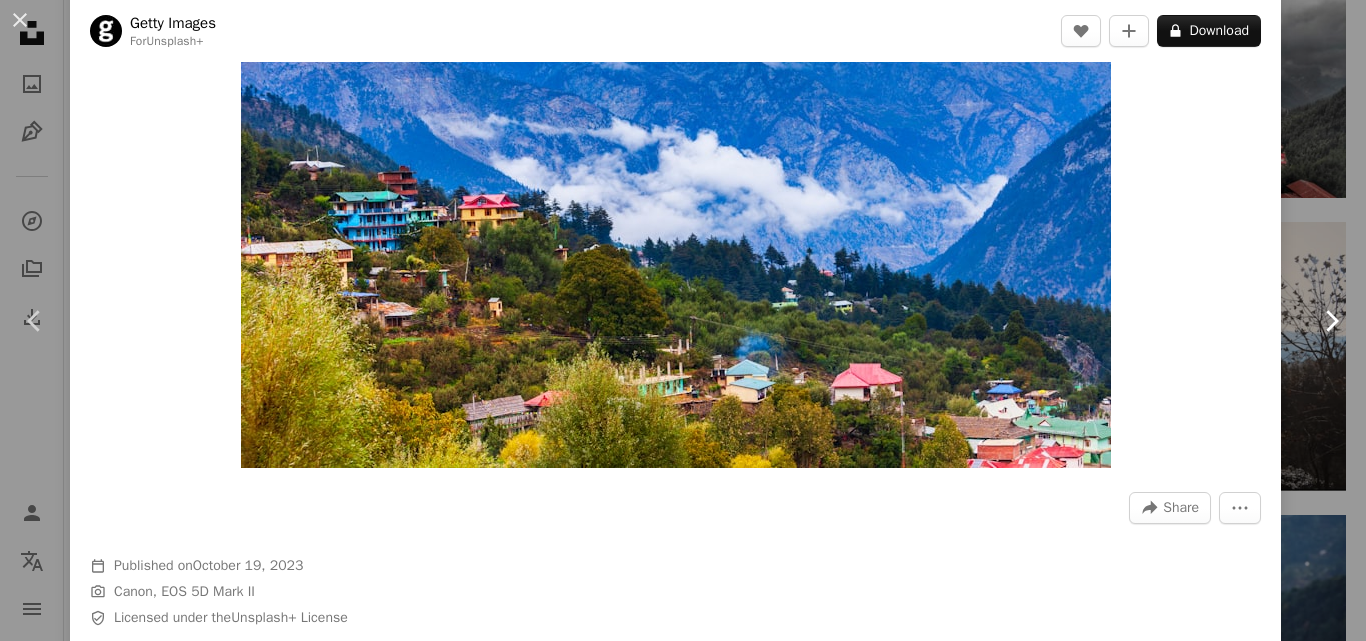 click on "Chevron right" at bounding box center [1331, 321] 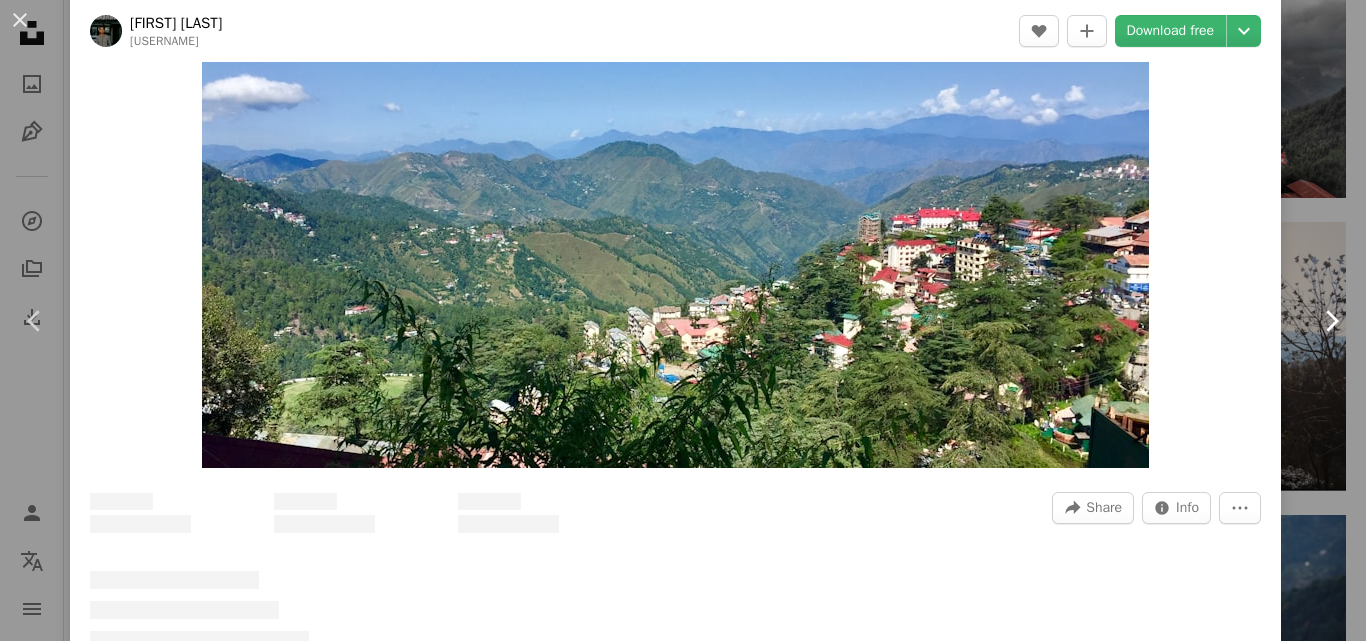 scroll, scrollTop: 0, scrollLeft: 0, axis: both 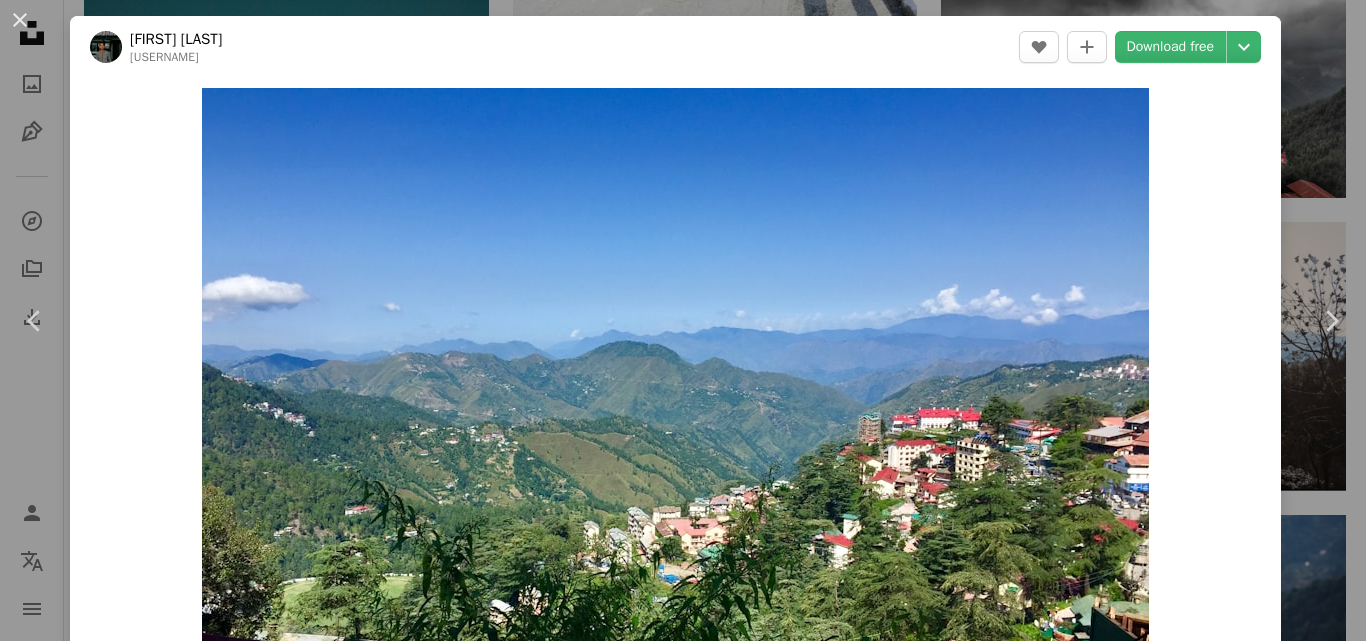 drag, startPoint x: 916, startPoint y: 410, endPoint x: 1212, endPoint y: 297, distance: 316.8359 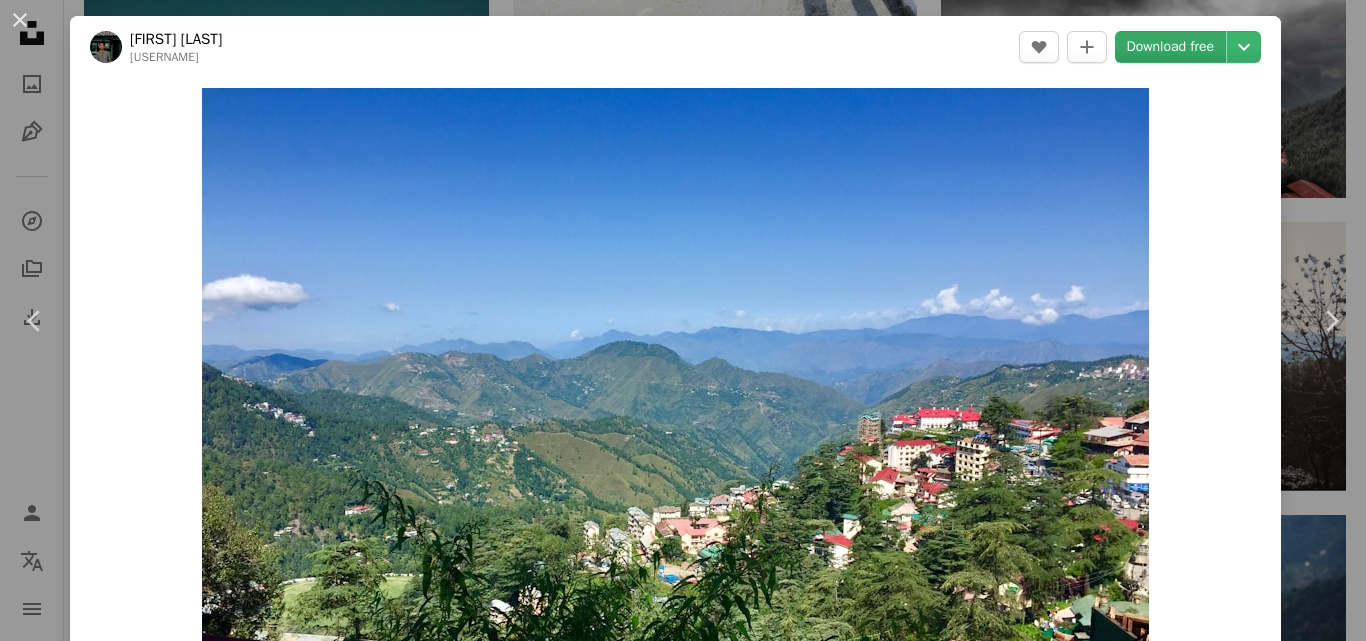 click on "Download free" at bounding box center (1171, 47) 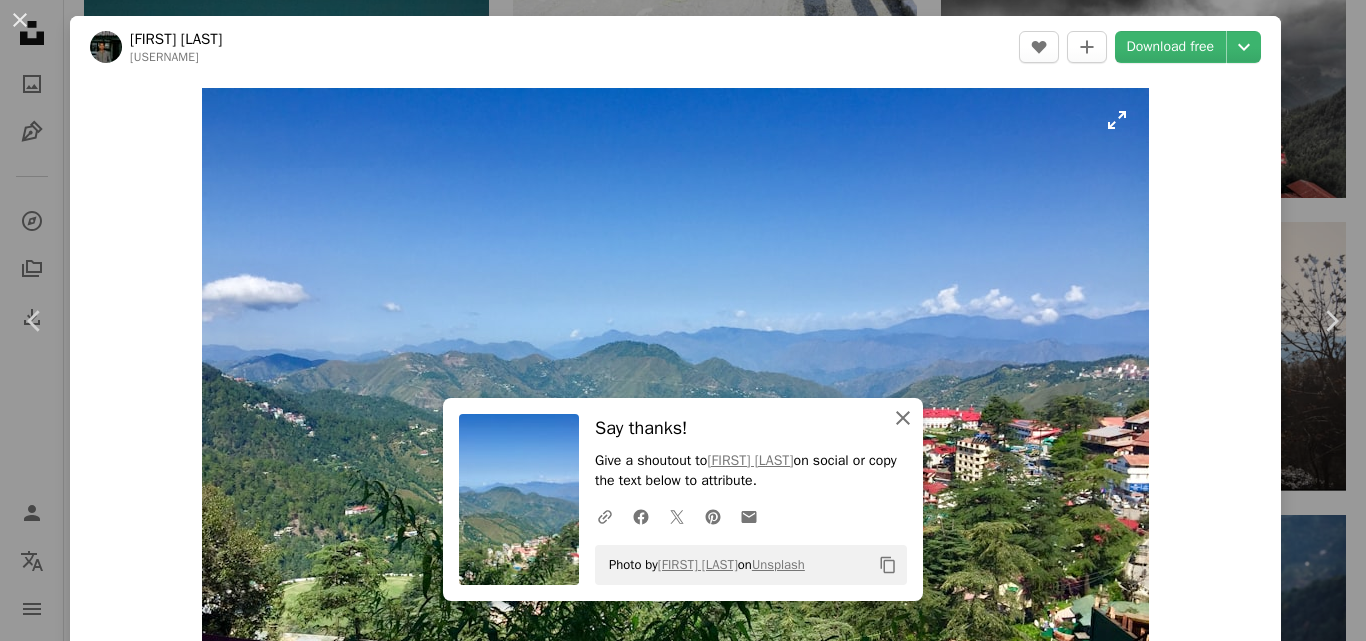 drag, startPoint x: 894, startPoint y: 419, endPoint x: 928, endPoint y: 417, distance: 34.058773 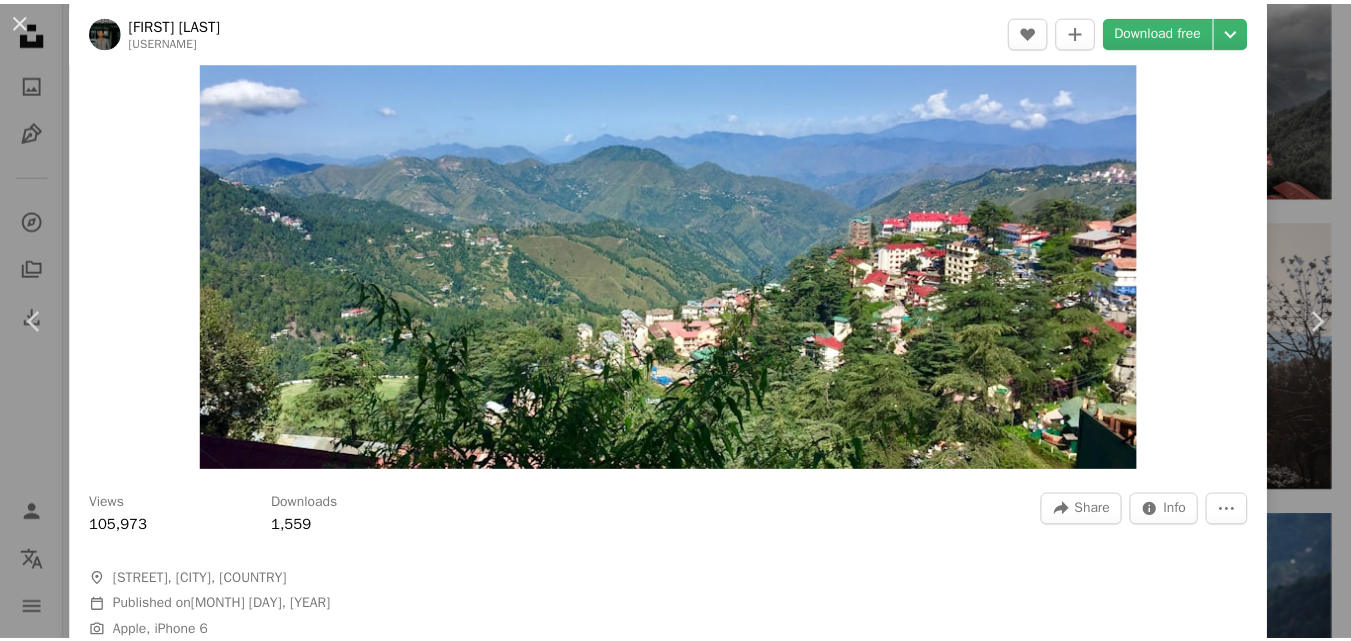 scroll, scrollTop: 200, scrollLeft: 0, axis: vertical 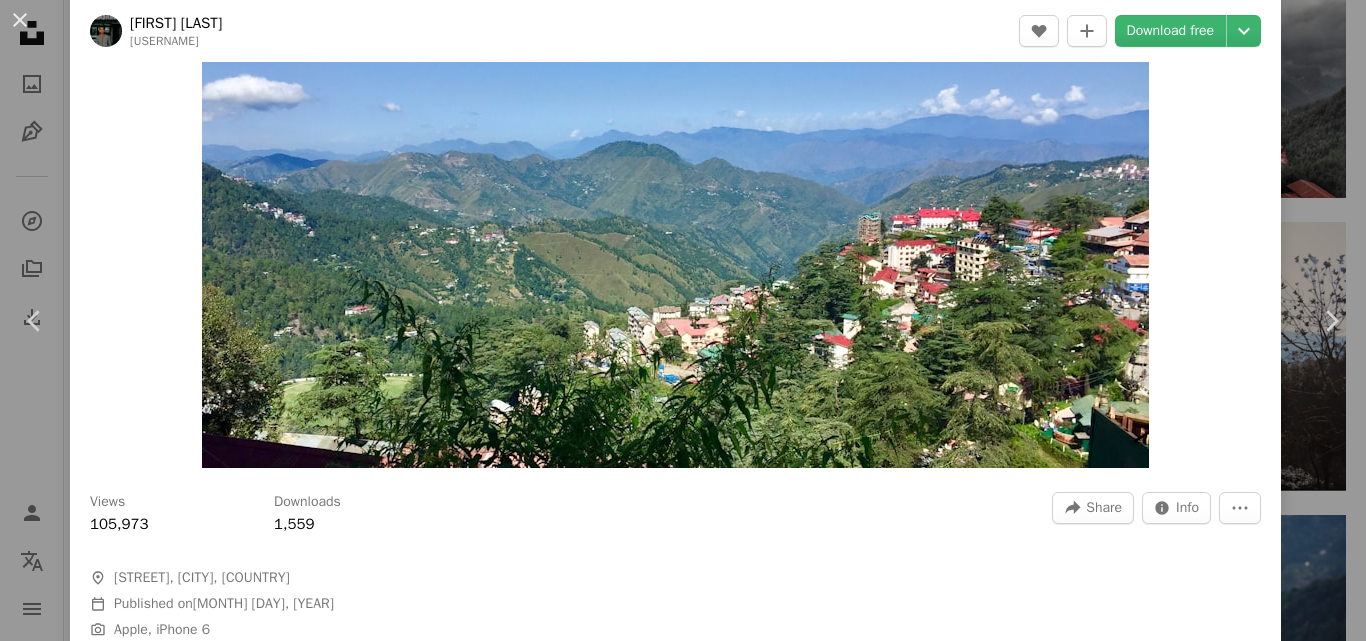 click on "An X shape Chevron left Chevron right [FIRST] [LAST] [USERNAME] A heart A plus sign Download free Chevron down Zoom in Views 105,973 Downloads 1,559 A forward-right arrow Share Info icon Info More Actions A map marker [STREET], [CITY], [COUNTRY] Calendar outlined Published on  [MONTH] [DAY], [YEAR] Camera Apple, iPhone 6 Safety Free to use under the  Unsplash License building blue plant [COUNTRY] scenery outdoors countryside hill mountain range panoramic vegetation [CITY] fir conifer slope abies [STREET] Public domain images Browse premium related images on iStock  |  Save 20% with code UNSPLASH20 View more on iStock  ↗ Related images A heart A plus sign [FIRST] [LAST] Arrow pointing down Plus sign for Unsplash+ A heart A plus sign [FIRST] [LAST] For  Unsplash+ A lock Download A heart A plus sign [FIRST] [LAST] Arrow pointing down A heart A plus sign [FIRST] [LAST] Available for hire A checkmark inside of a circle Arrow pointing down A heart A plus sign [FIRST] [LAST] Arrow pointing down A heart A plus sign" at bounding box center (683, 320) 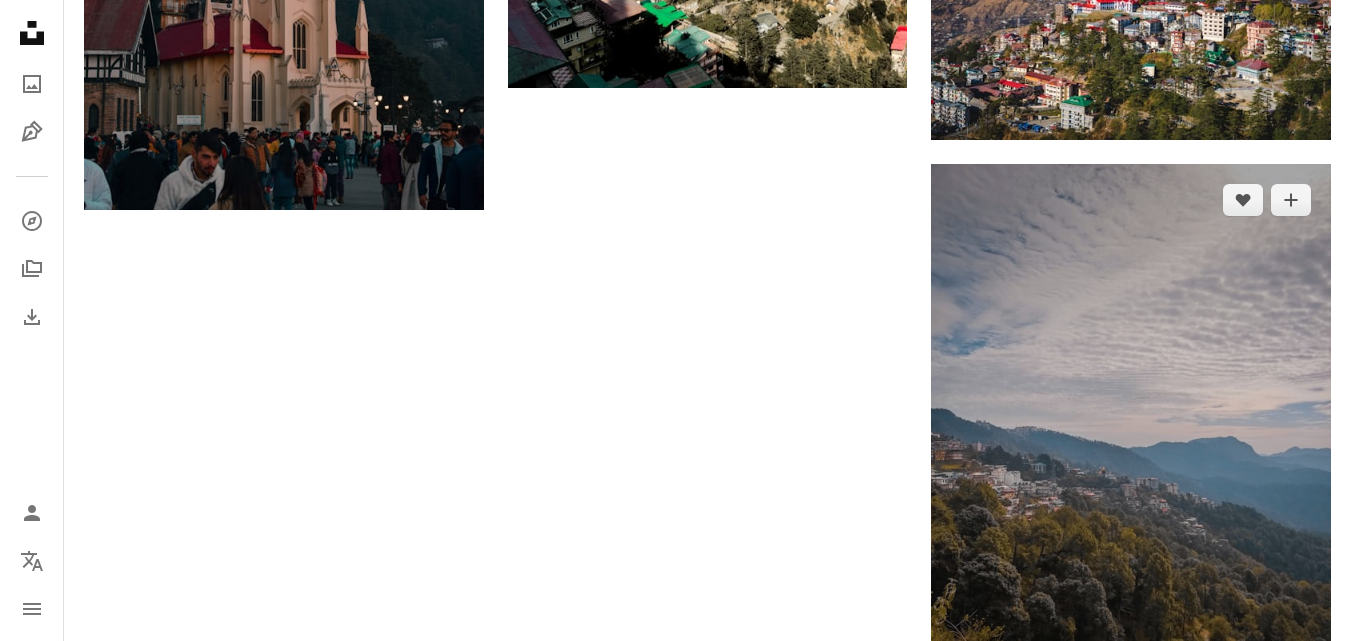 scroll, scrollTop: 6100, scrollLeft: 0, axis: vertical 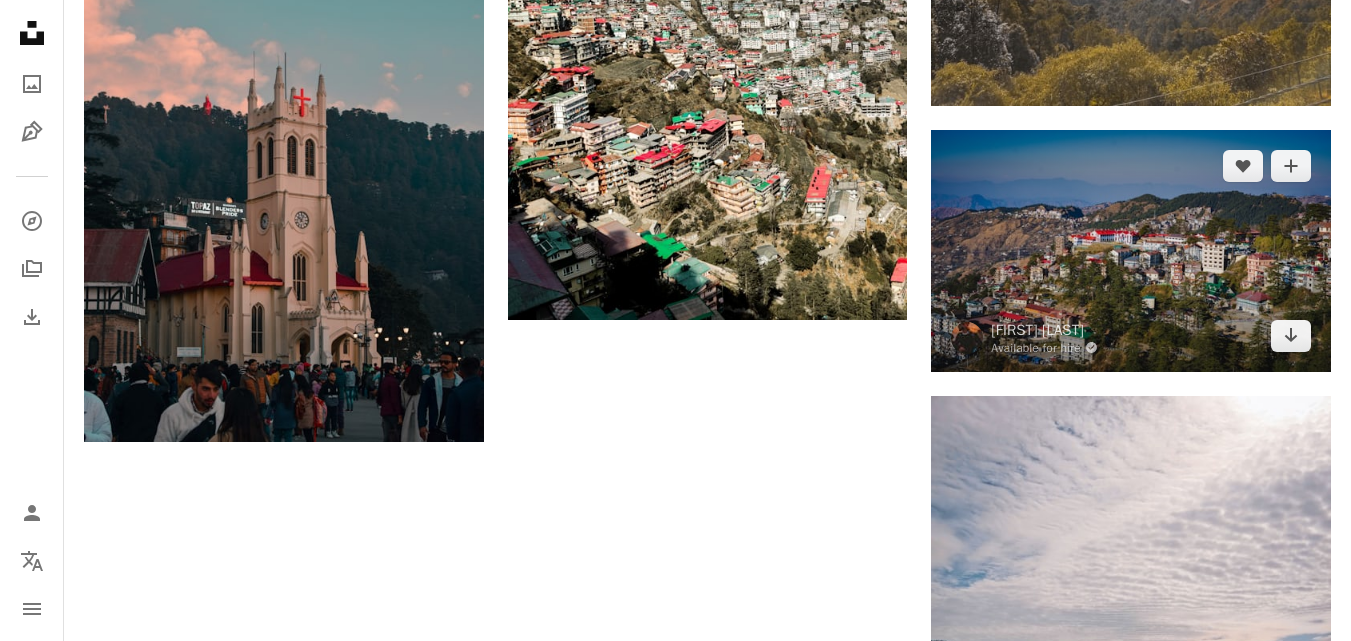 click at bounding box center (1131, 250) 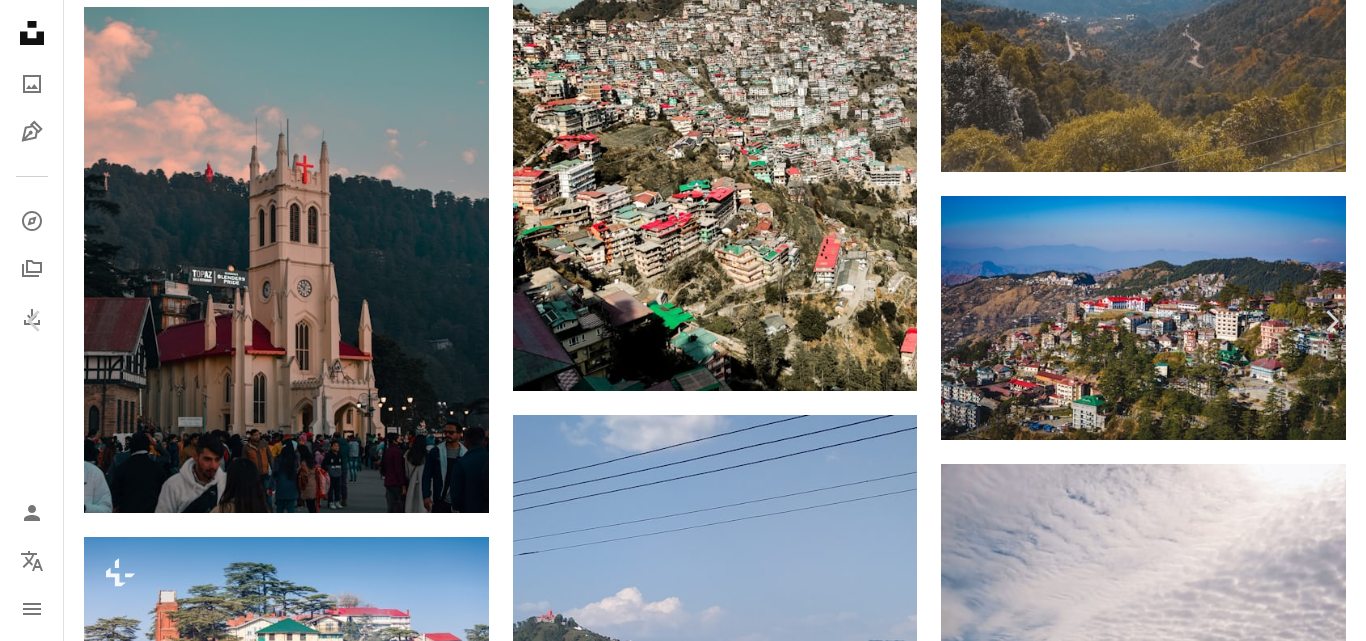 click on "Download free" at bounding box center (1171, 4853) 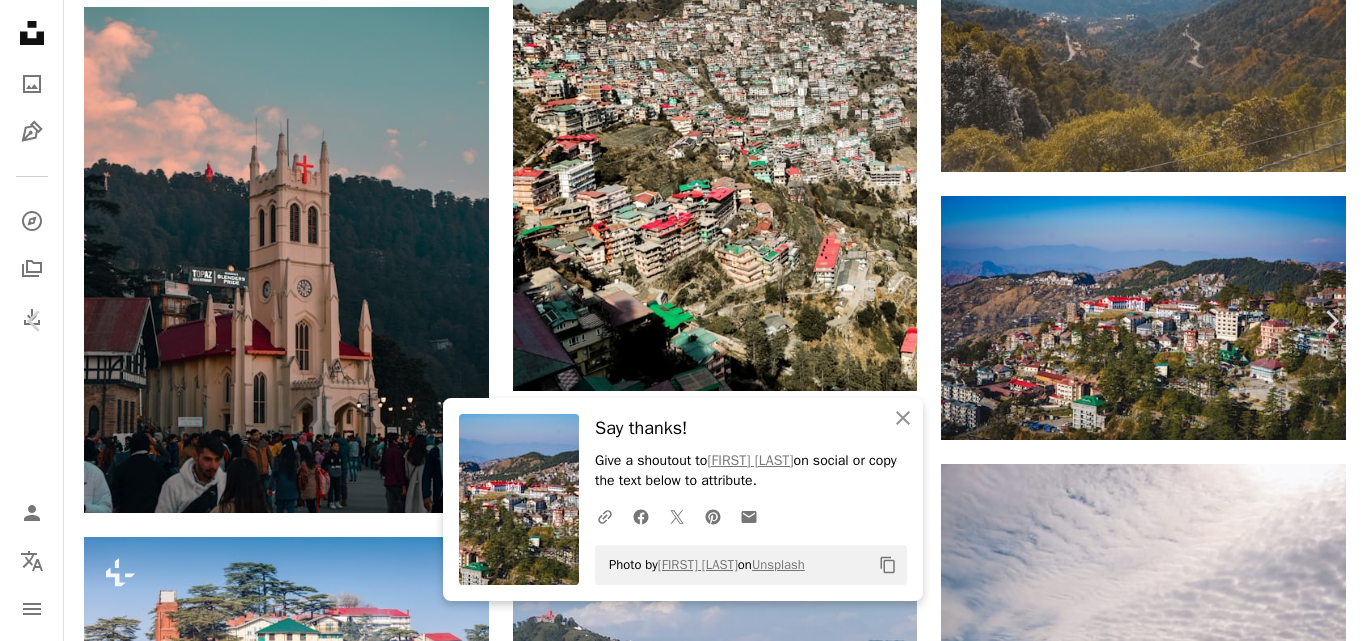 click on "**********" at bounding box center [683, -647] 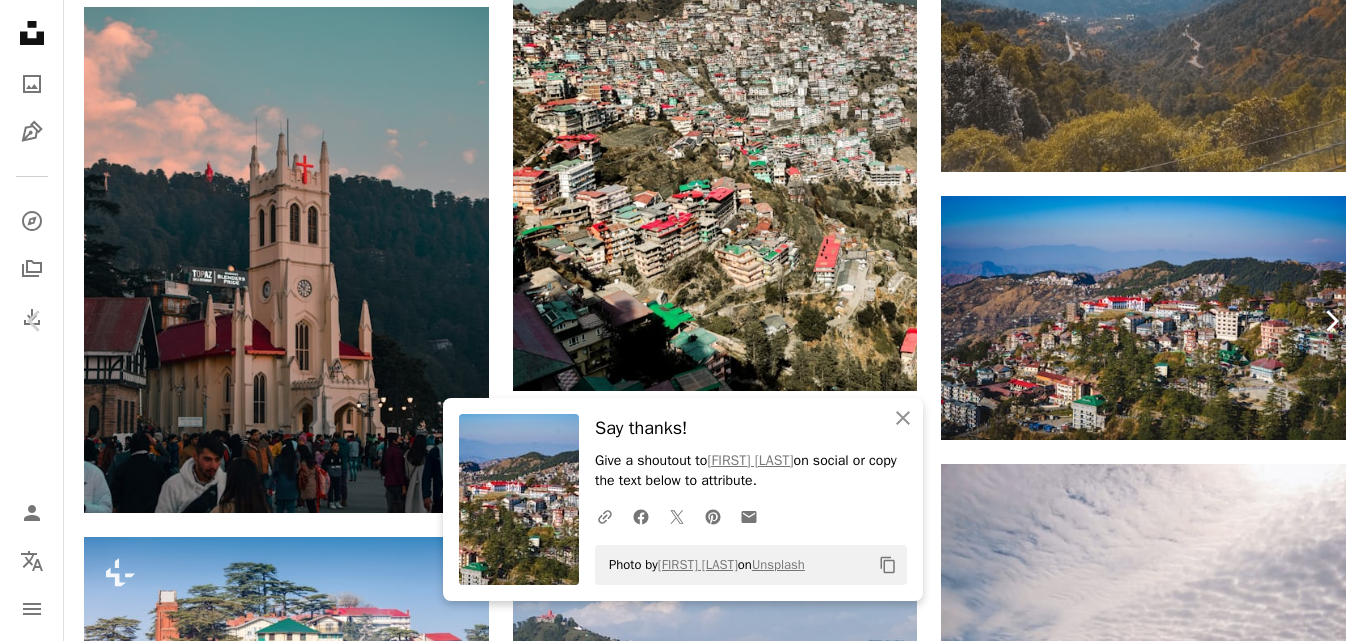 click on "Chevron right" at bounding box center [1331, 321] 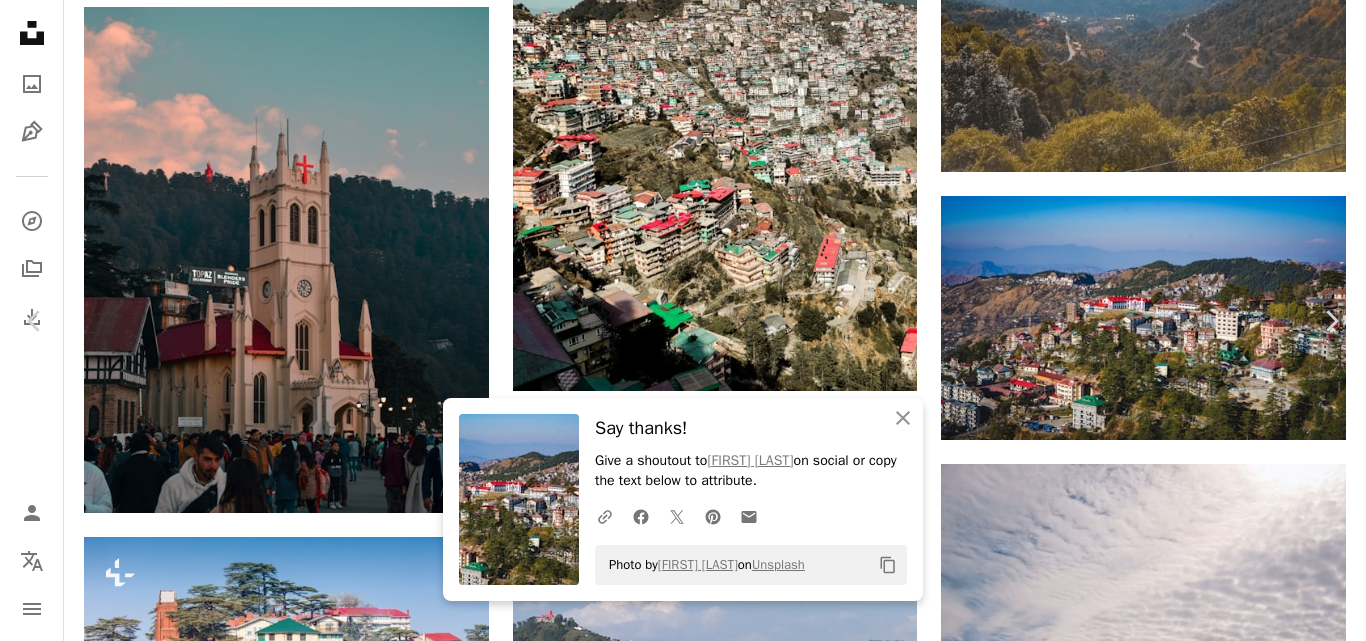 click on "An X shape" at bounding box center (20, 20) 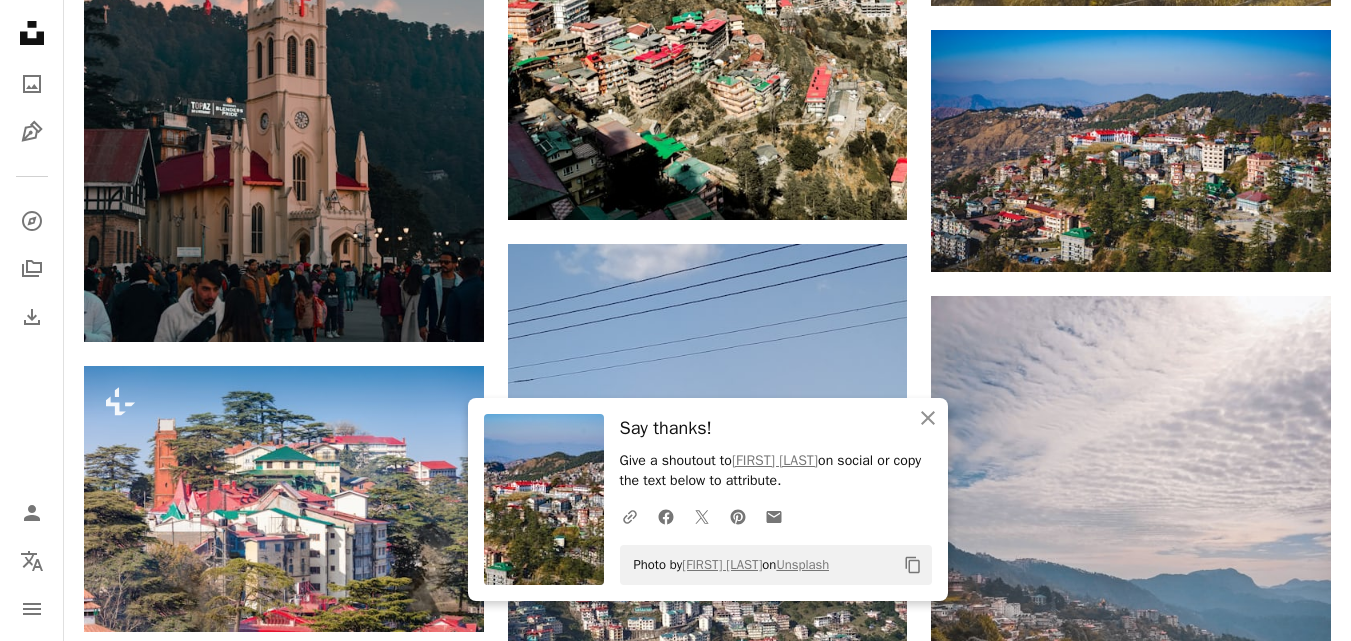 scroll, scrollTop: 6500, scrollLeft: 0, axis: vertical 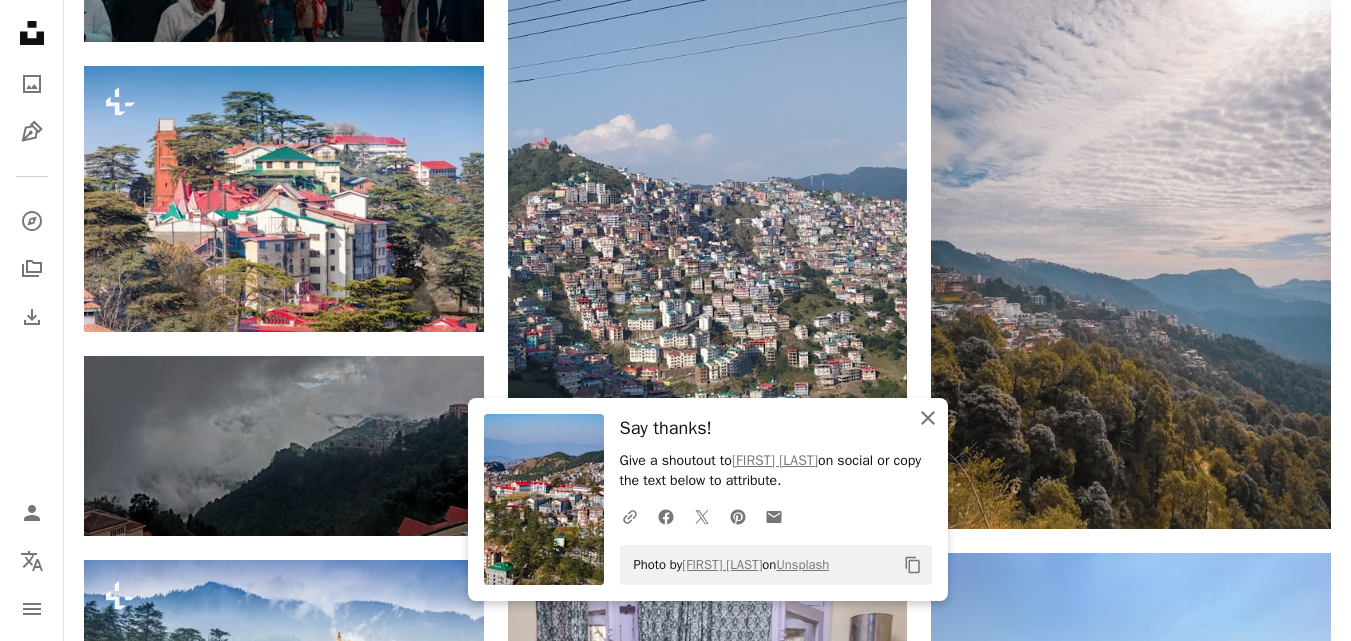 click on "An X shape" 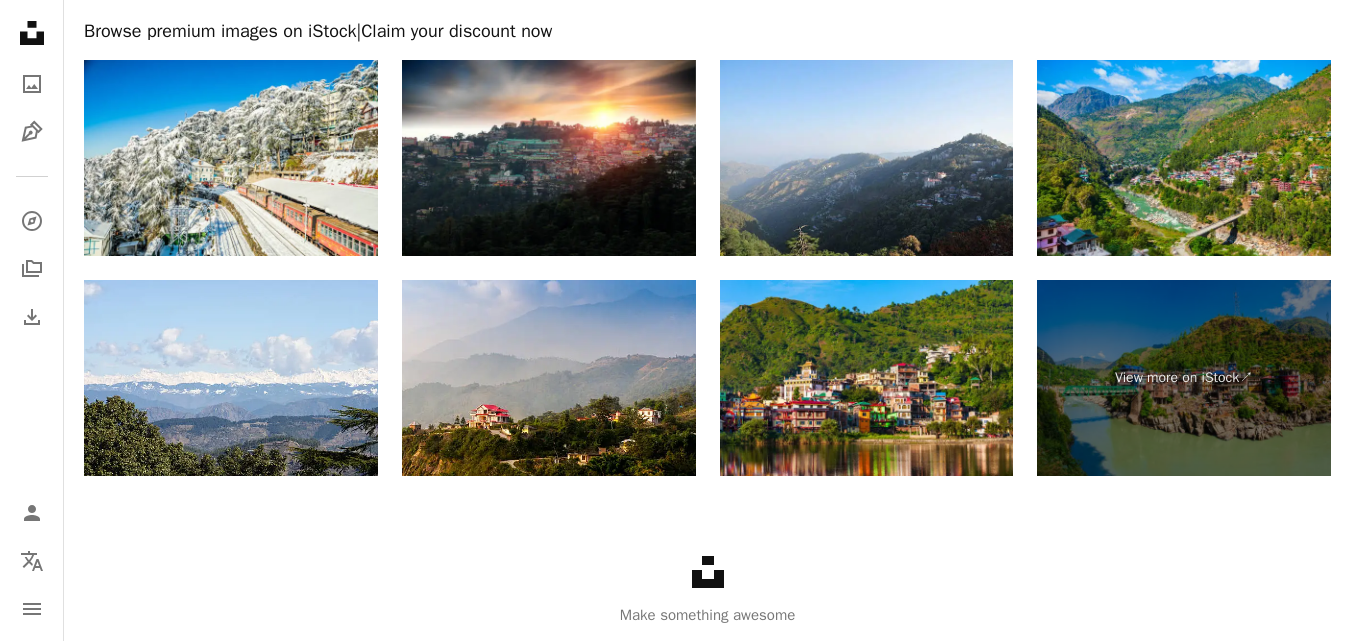 scroll, scrollTop: 10100, scrollLeft: 0, axis: vertical 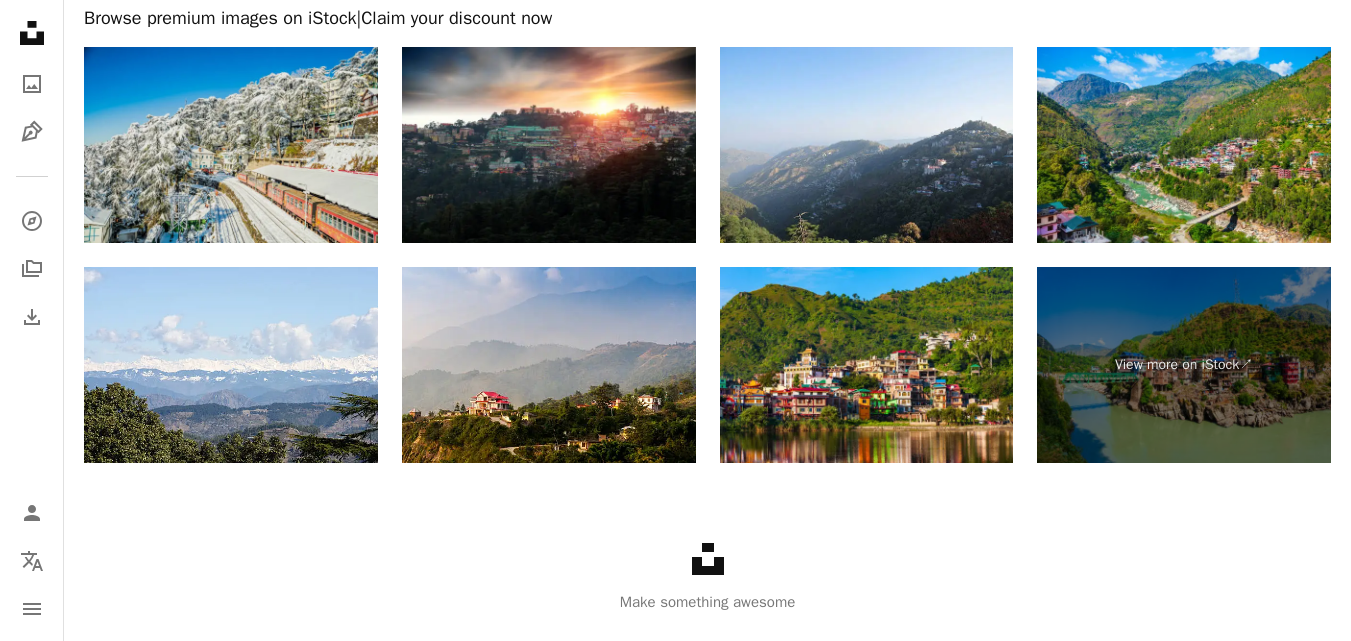 click at bounding box center [231, 145] 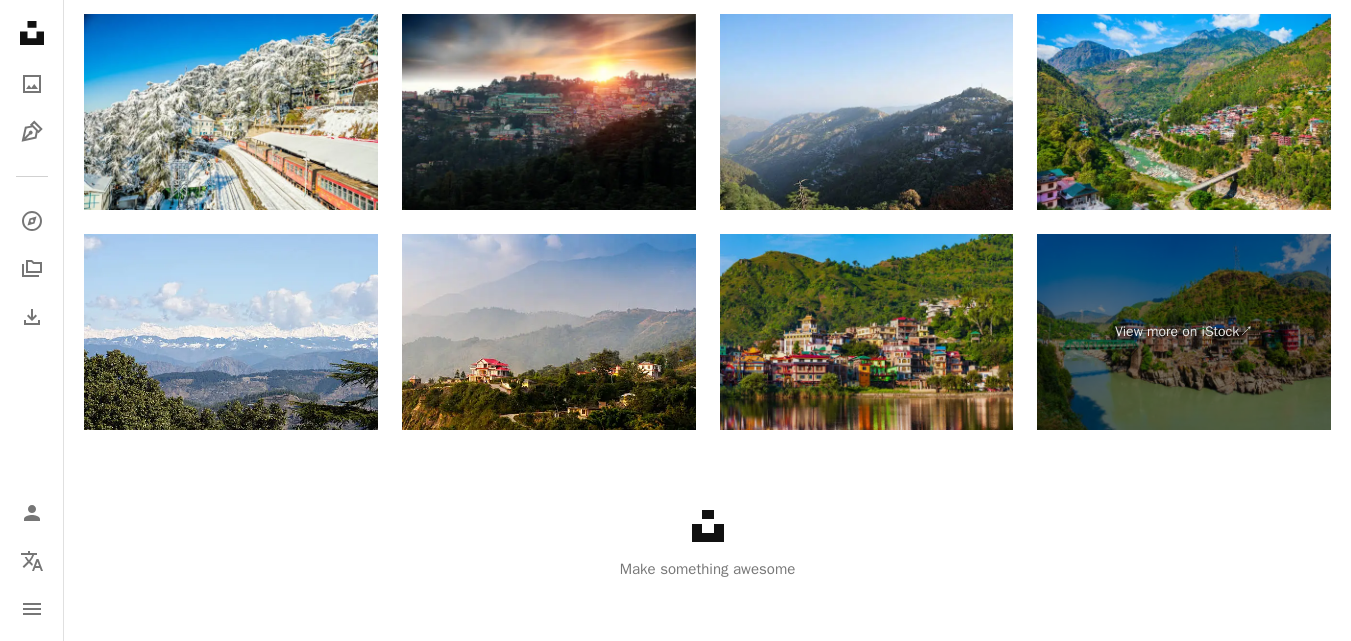 scroll, scrollTop: 10151, scrollLeft: 0, axis: vertical 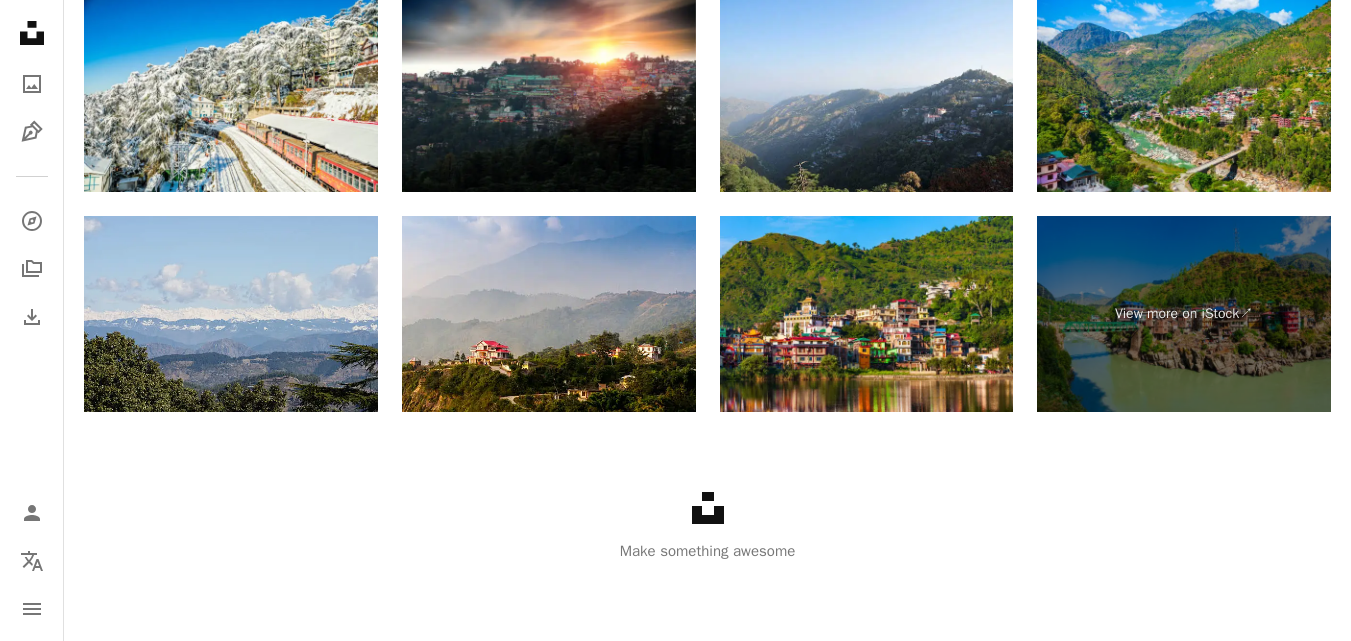click at bounding box center (231, 314) 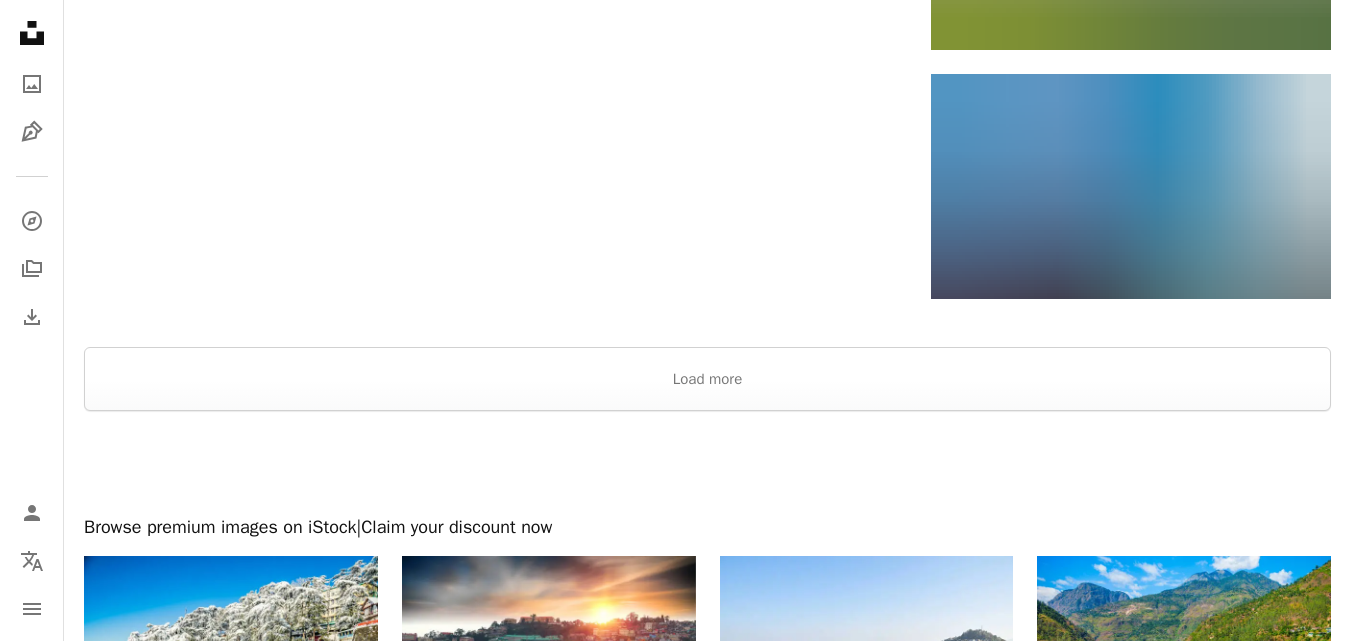 scroll, scrollTop: 9551, scrollLeft: 0, axis: vertical 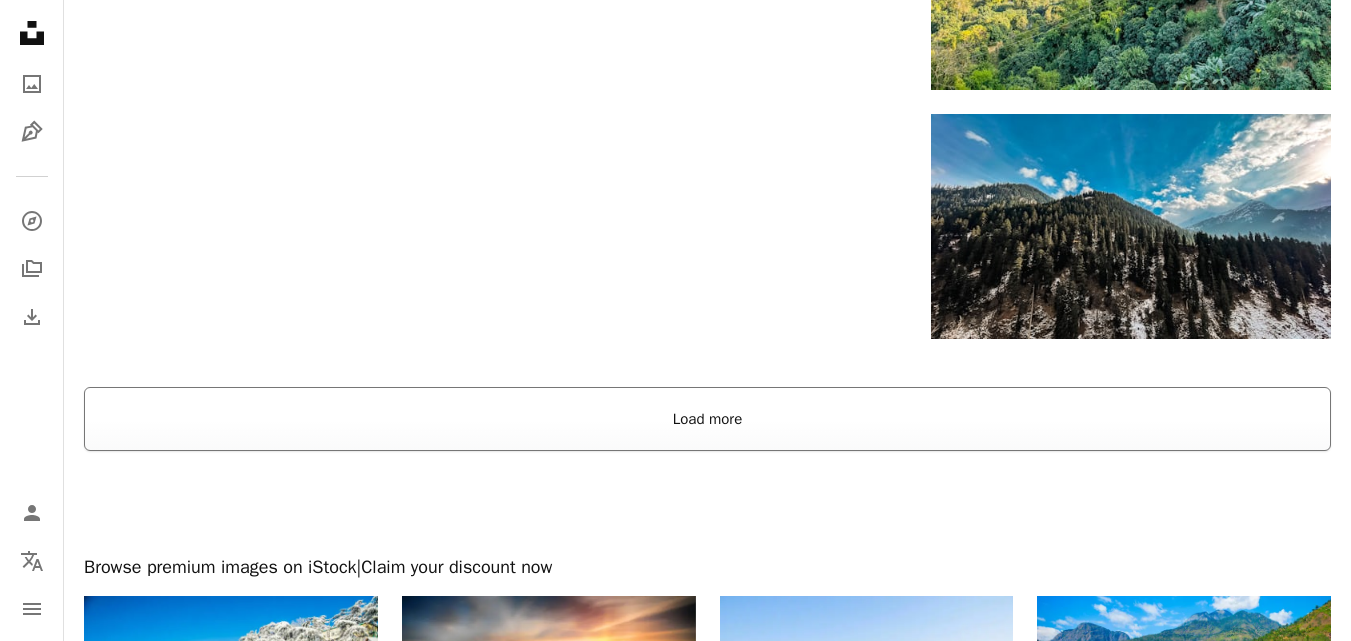 click on "Load more" at bounding box center [707, 419] 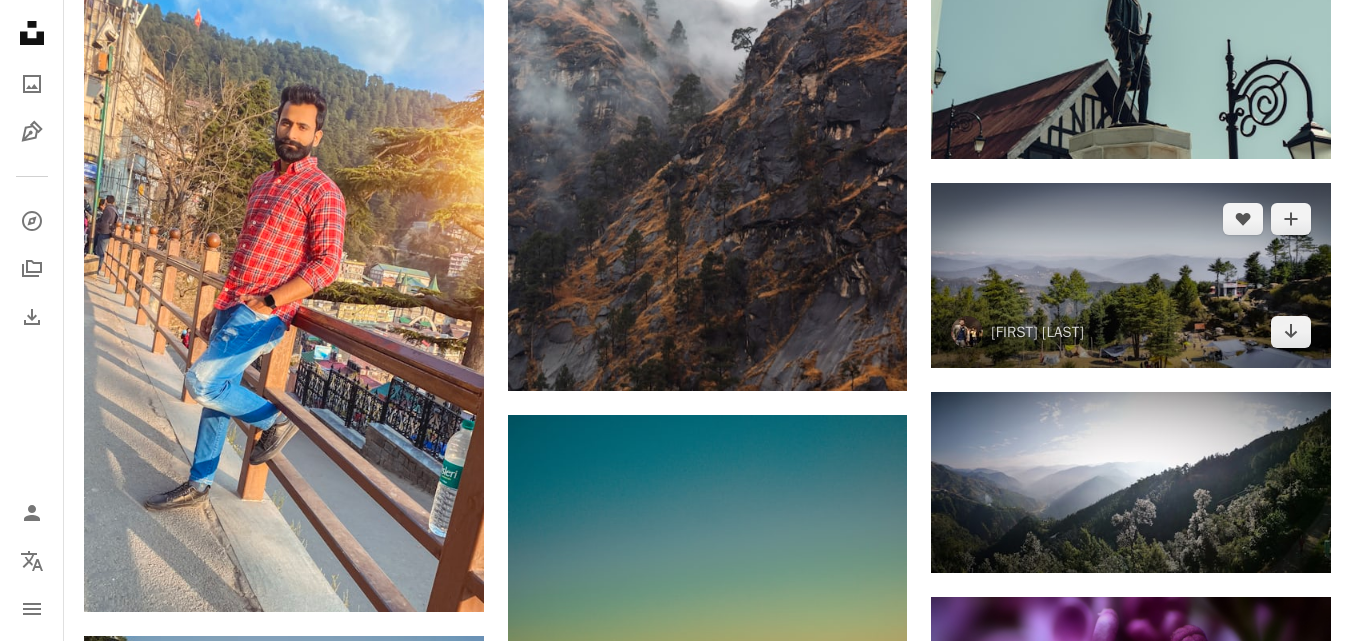 scroll, scrollTop: 10051, scrollLeft: 0, axis: vertical 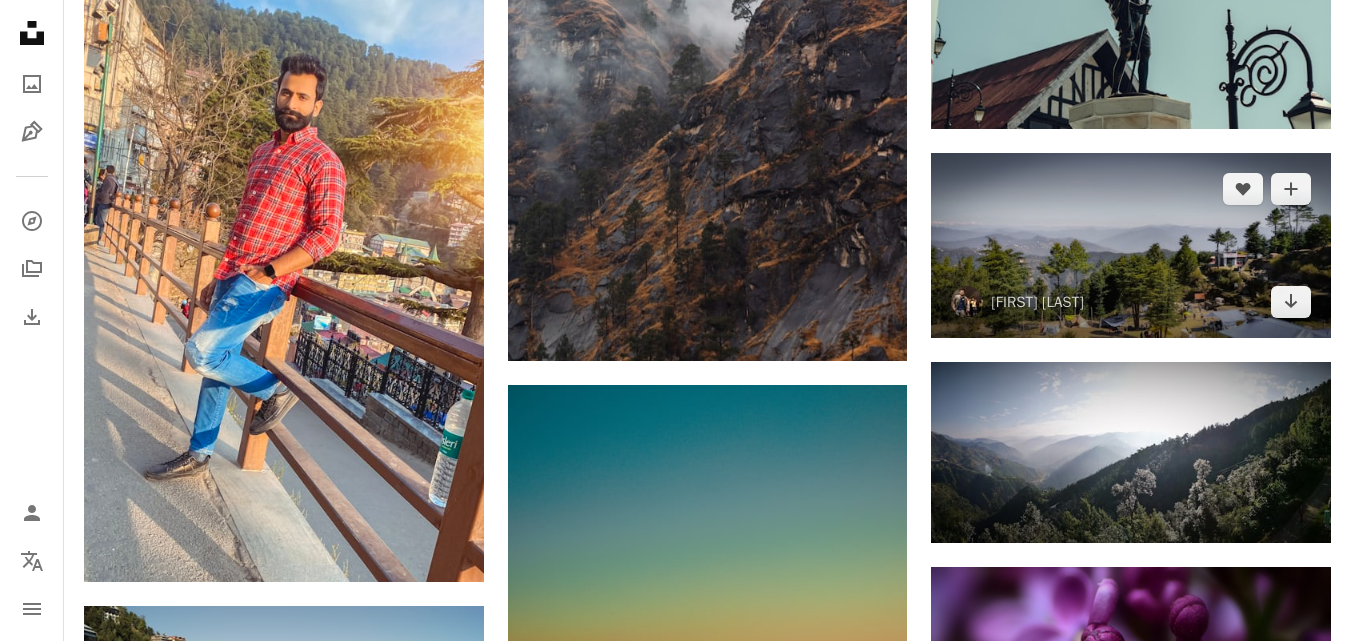click at bounding box center (1131, 245) 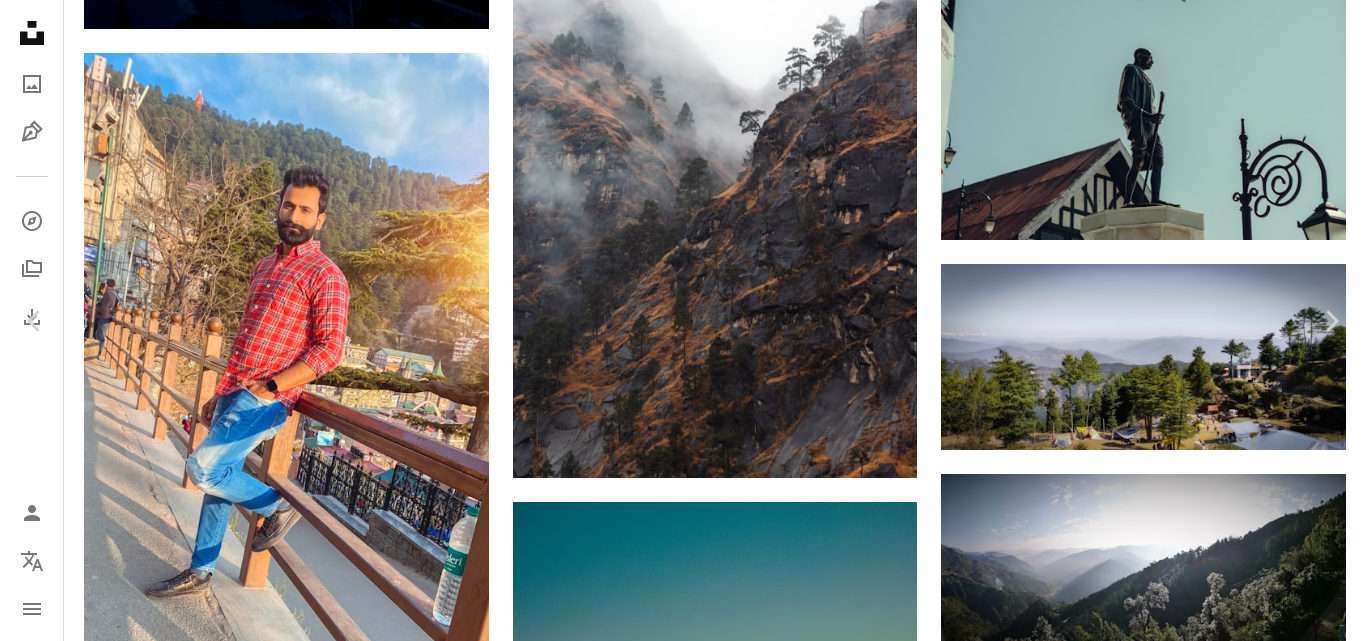 click on "Download free" at bounding box center (1171, 4638) 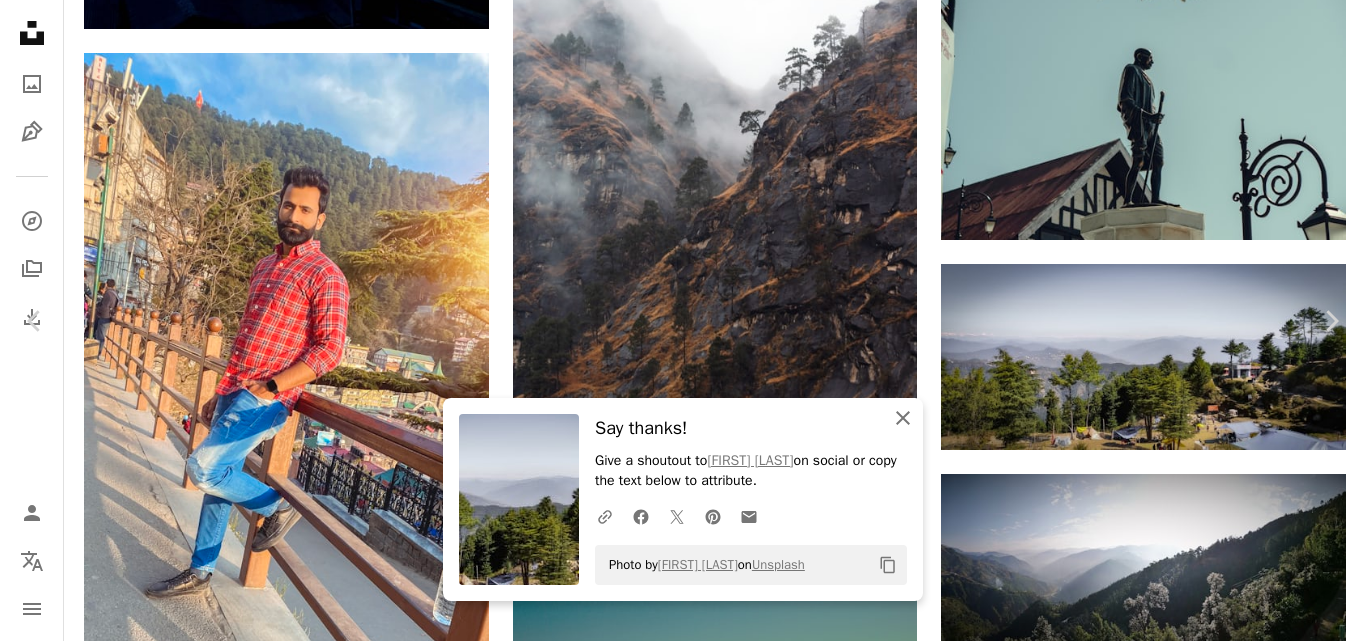 click on "An X shape" 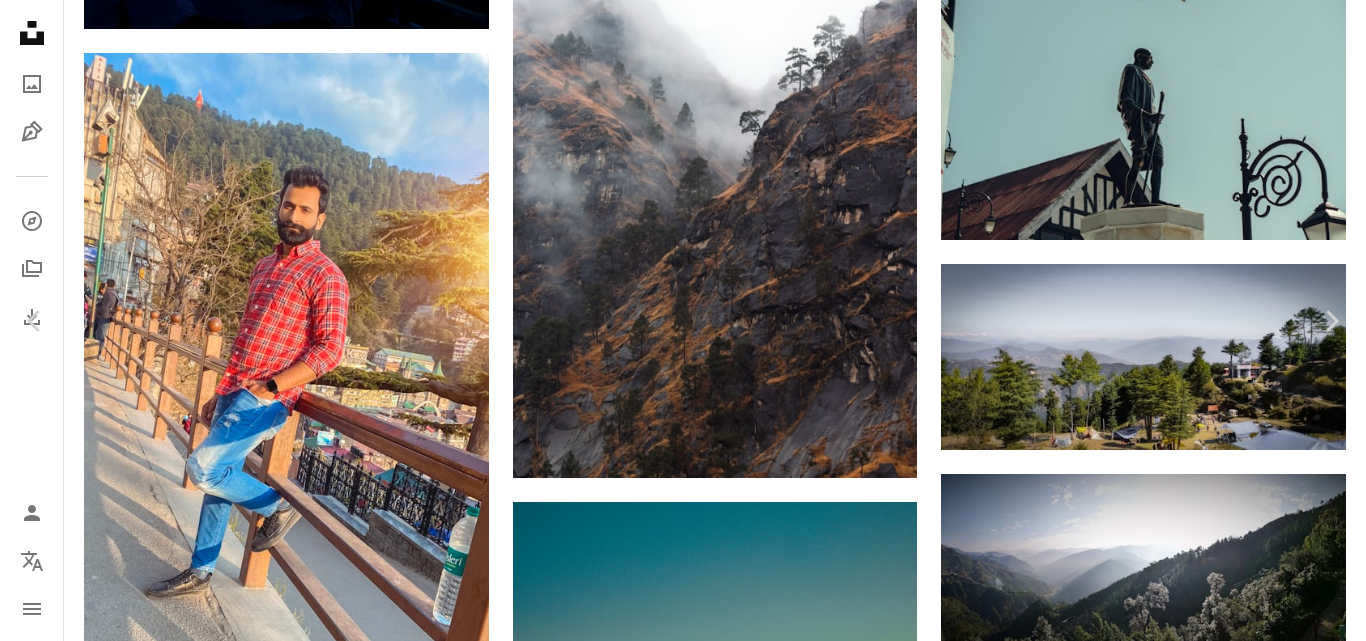 drag, startPoint x: 9, startPoint y: 15, endPoint x: 28, endPoint y: 26, distance: 21.954498 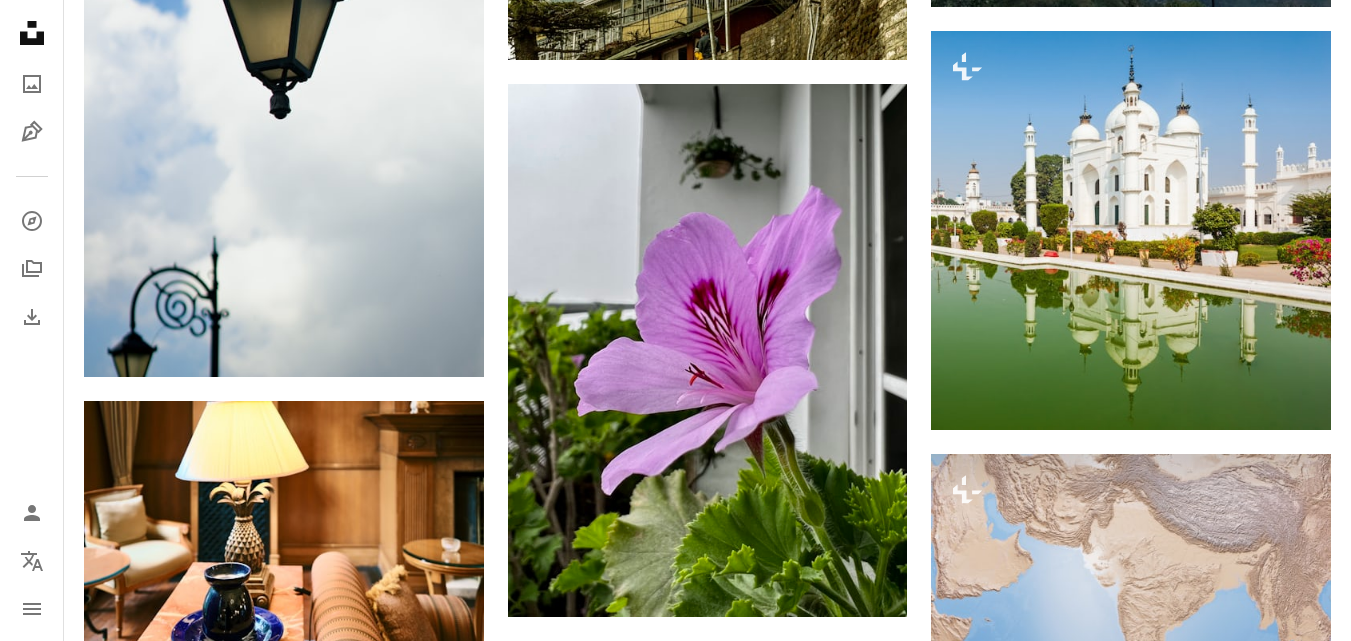 scroll, scrollTop: 14151, scrollLeft: 0, axis: vertical 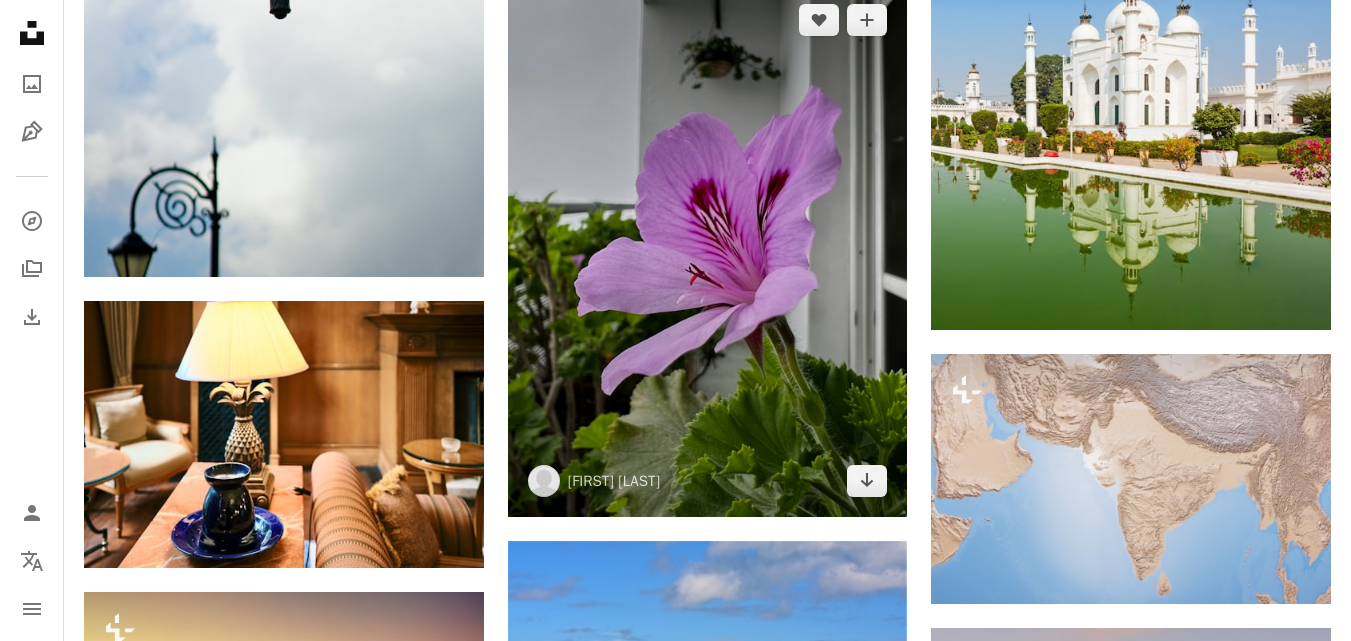 click at bounding box center (708, 250) 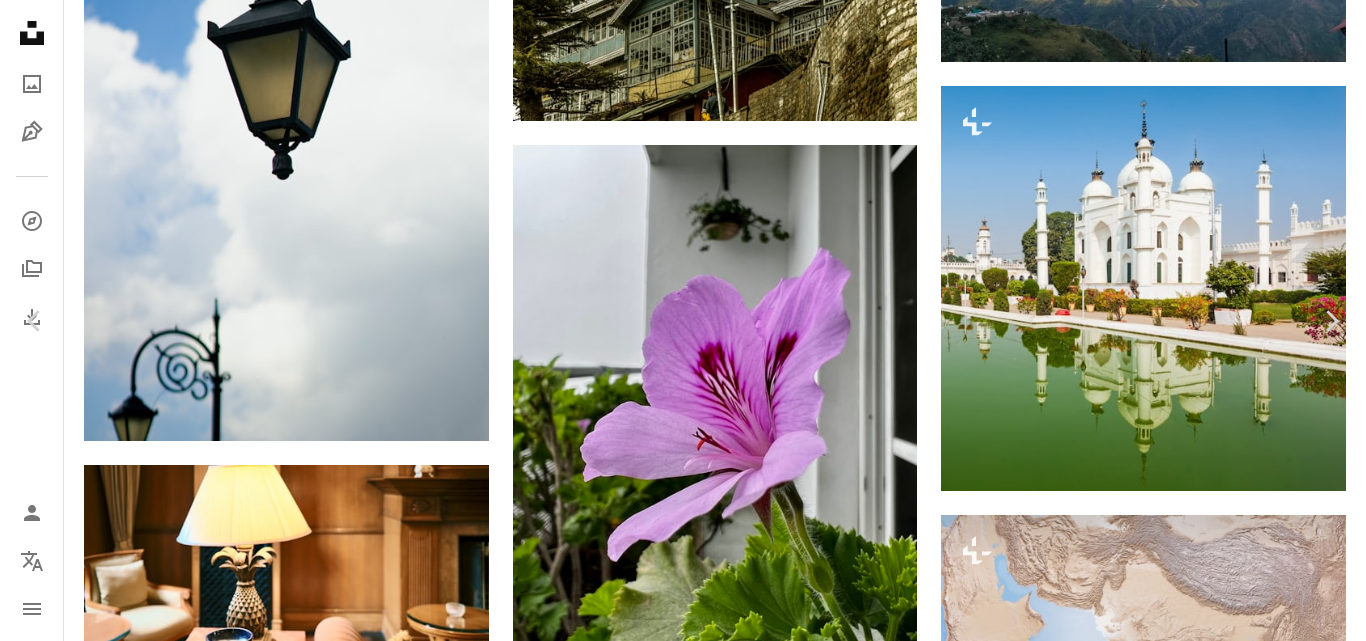 click on "Download free" at bounding box center (1171, 3262) 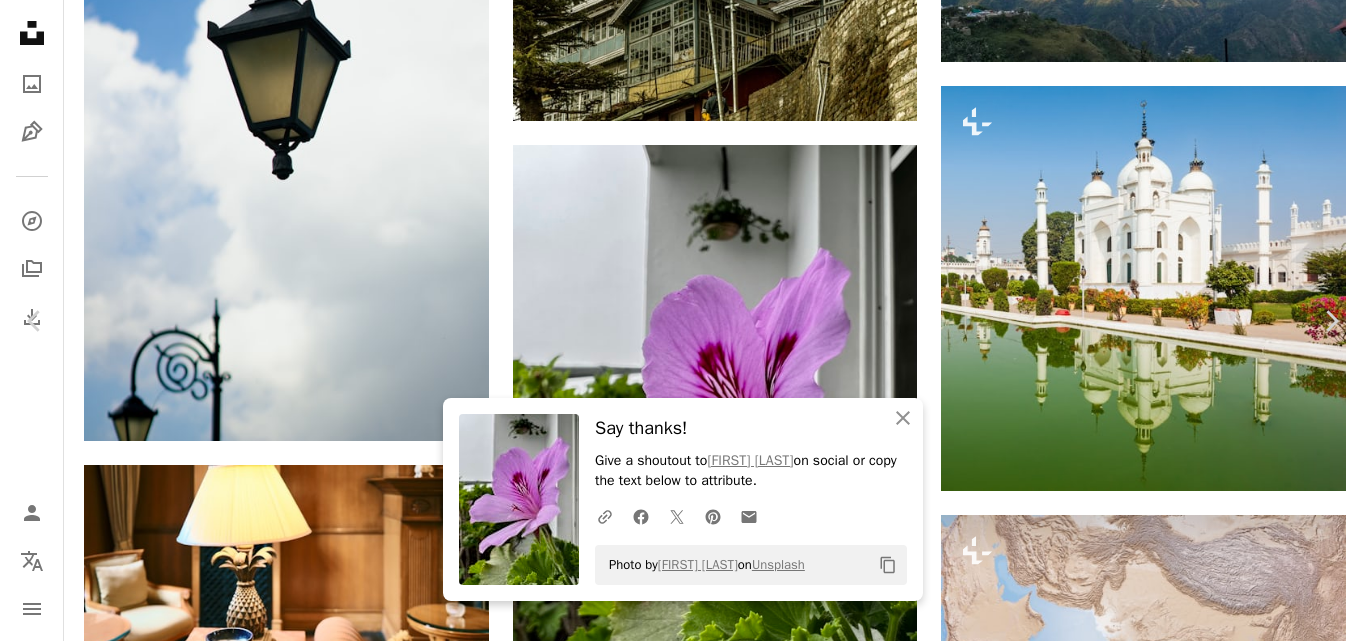 drag, startPoint x: 28, startPoint y: 16, endPoint x: 37, endPoint y: 21, distance: 10.29563 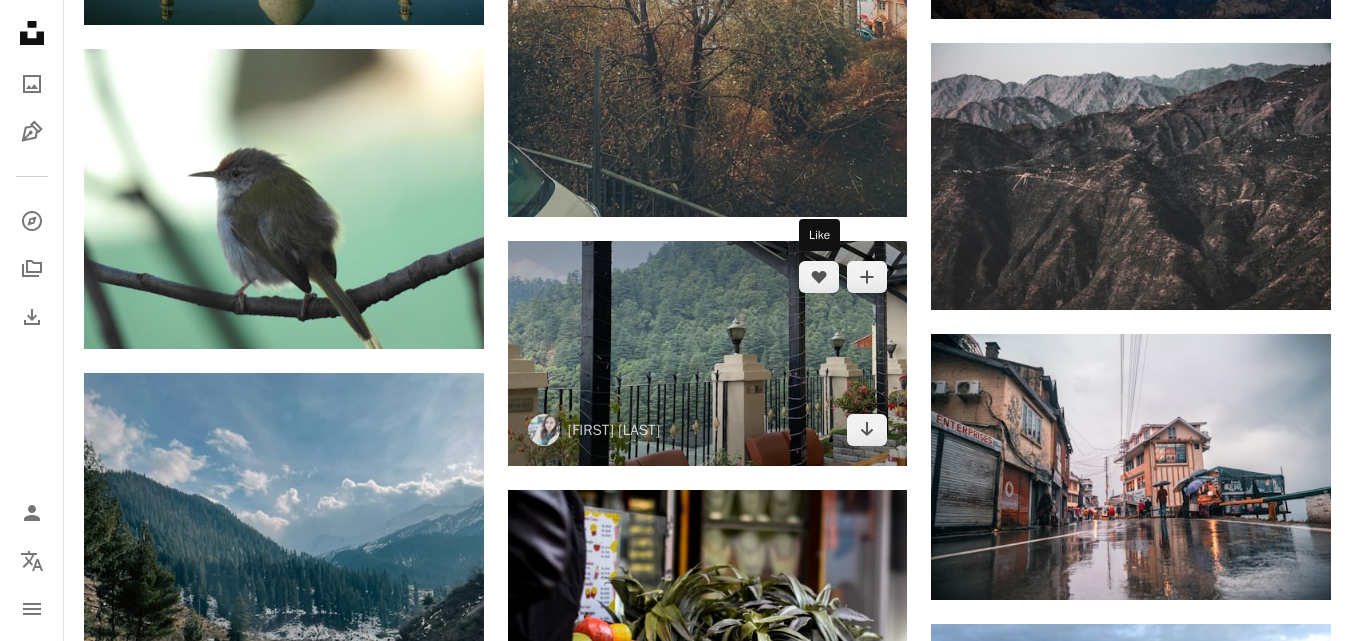 scroll, scrollTop: 20451, scrollLeft: 0, axis: vertical 